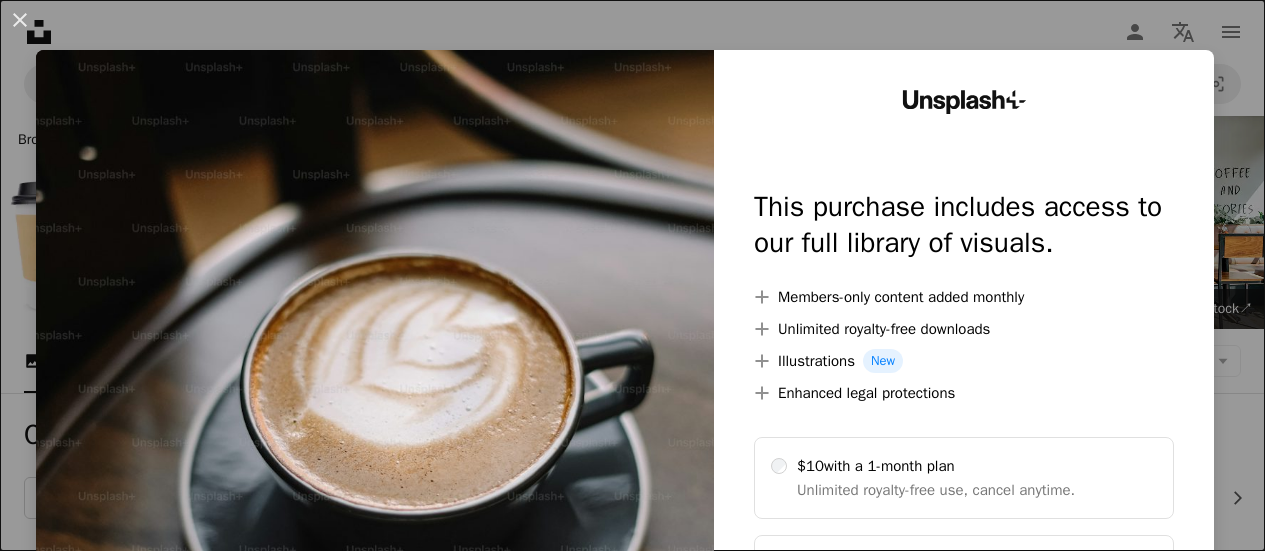 scroll, scrollTop: 480, scrollLeft: 0, axis: vertical 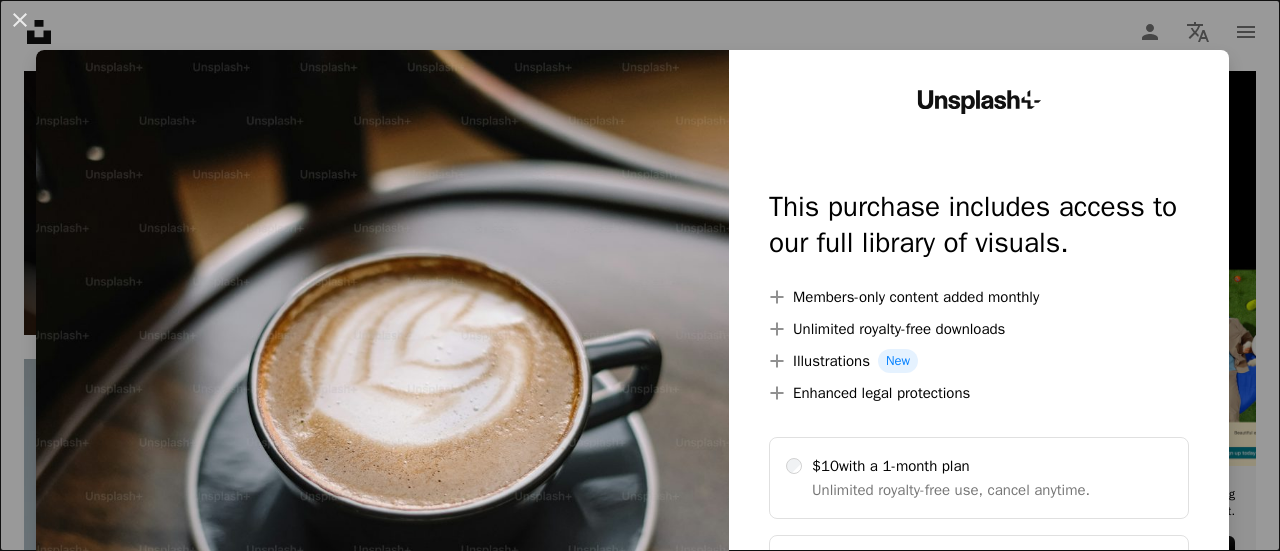 click at bounding box center (382, 407) 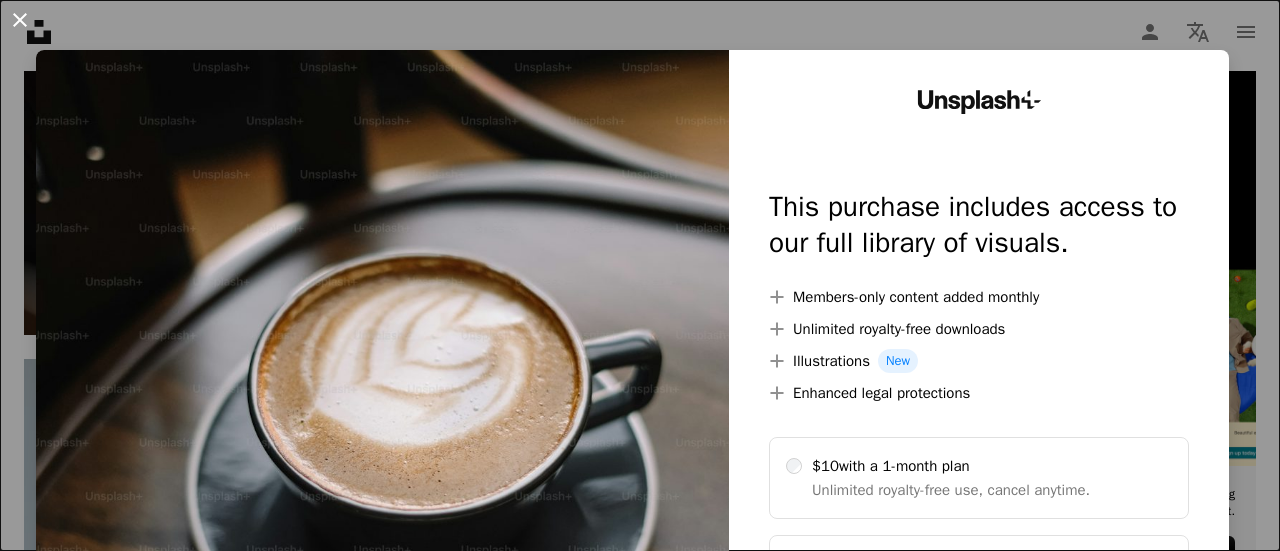 click on "An X shape" at bounding box center (20, 20) 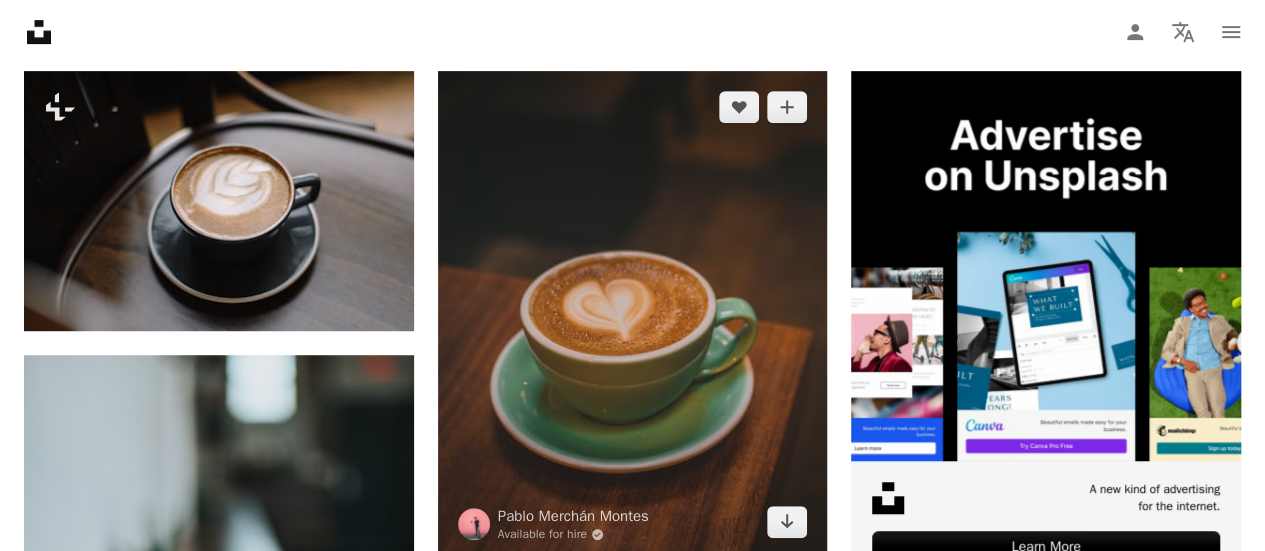 click at bounding box center [633, 314] 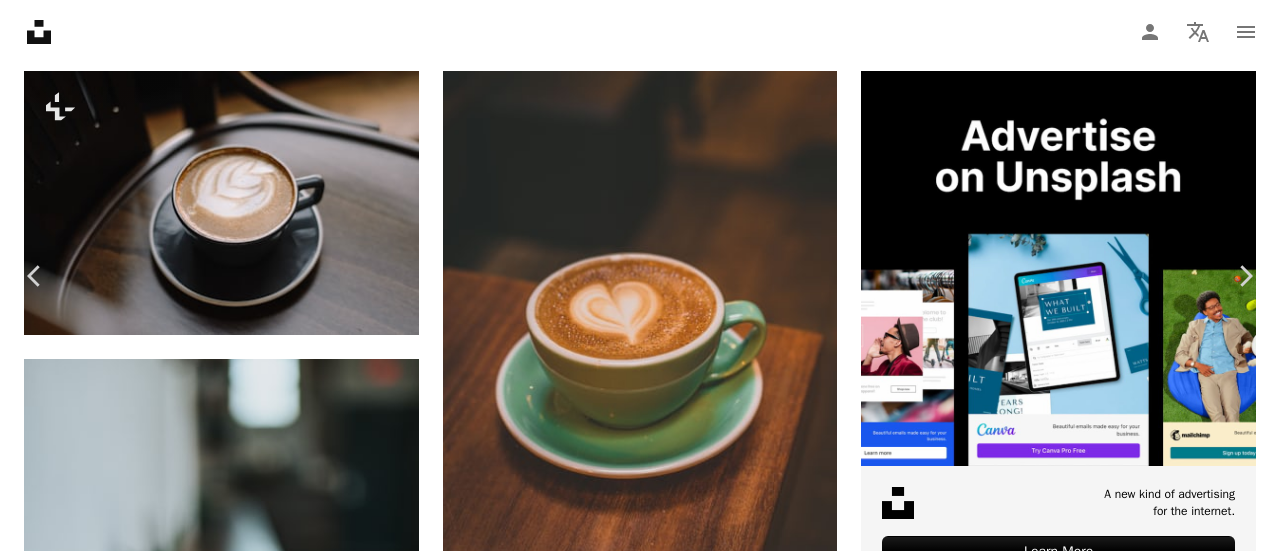 click on "Download free" at bounding box center [1081, 4987] 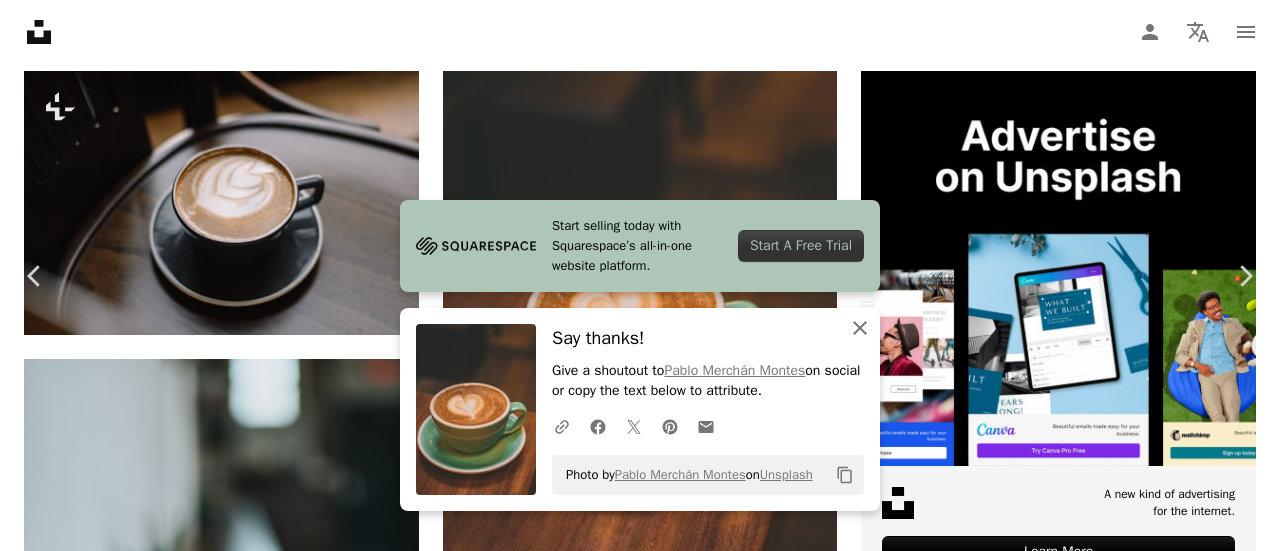 click on "An X shape" 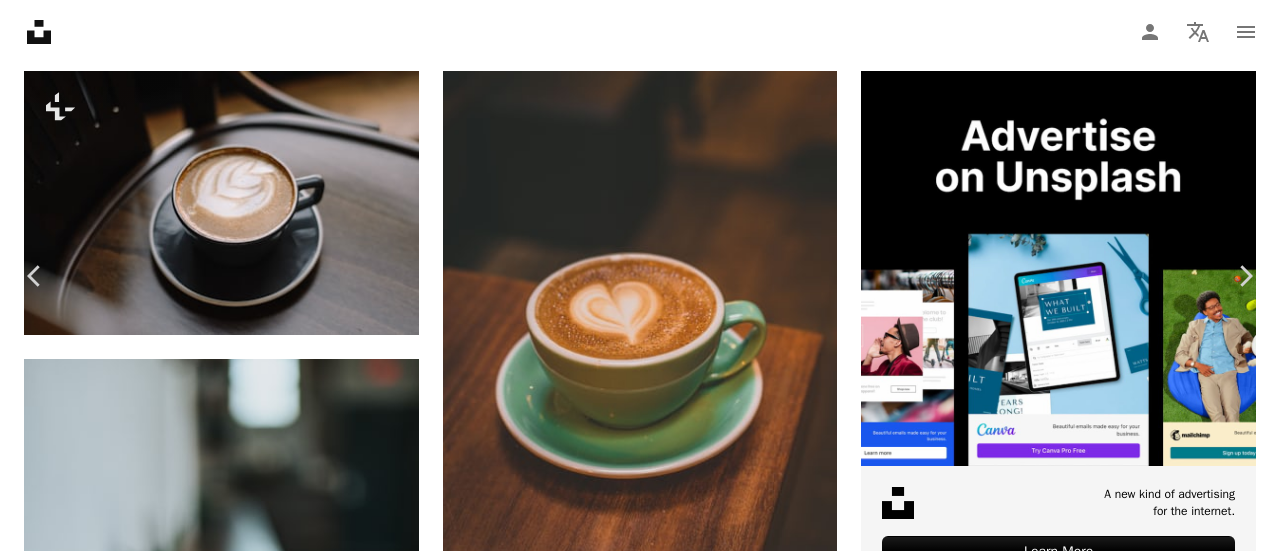 click on "Edit image   Plus sign for Unsplash+" at bounding box center (961, 4987) 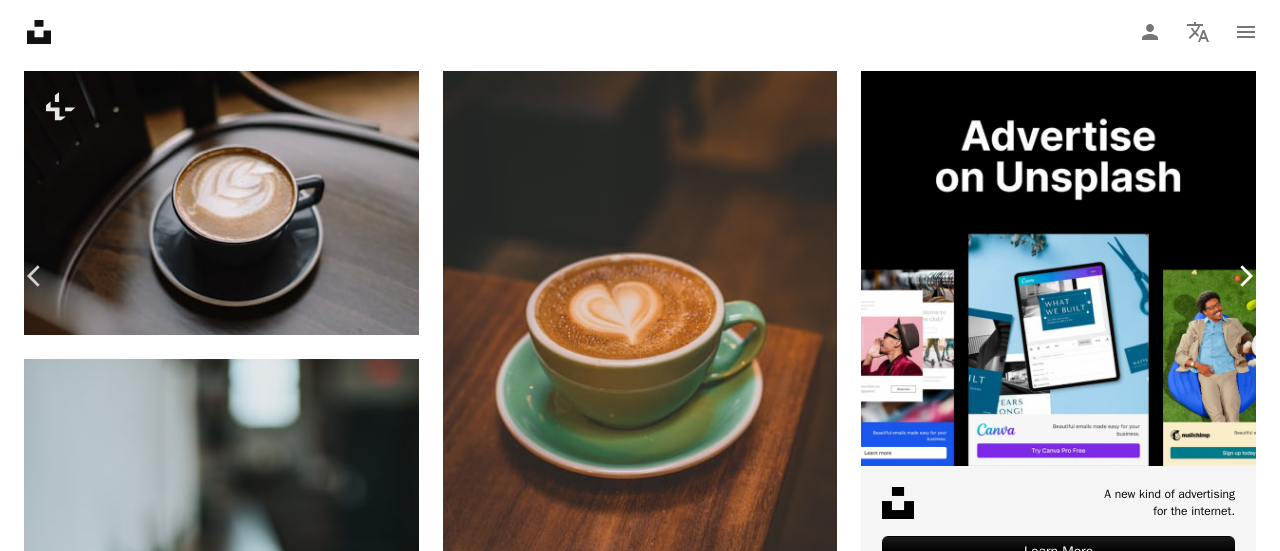click on "Chevron right" 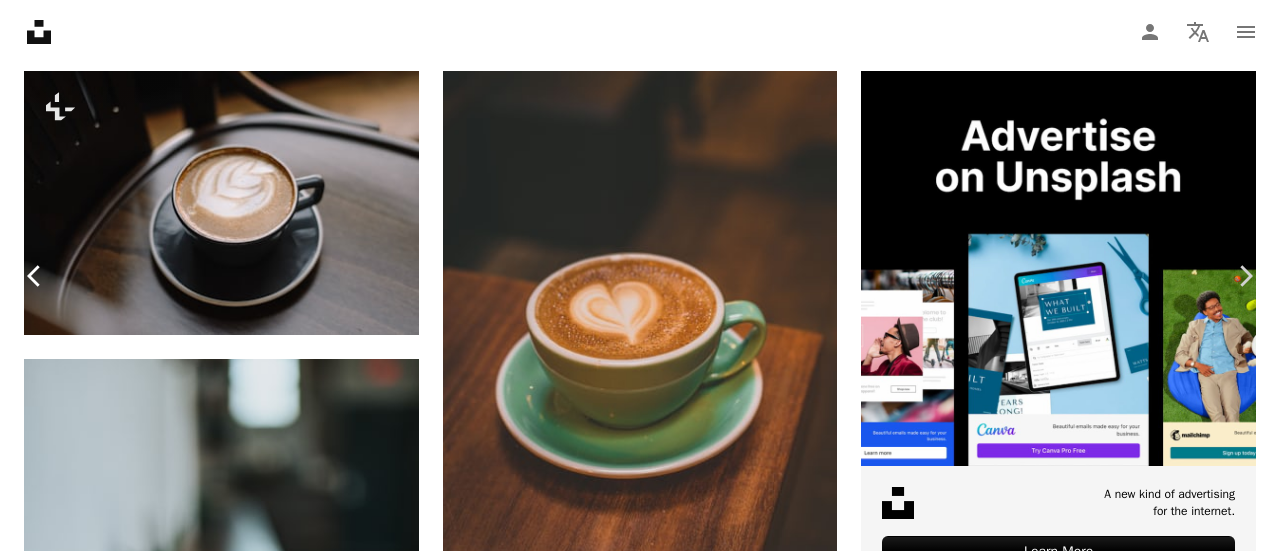click on "Chevron left" 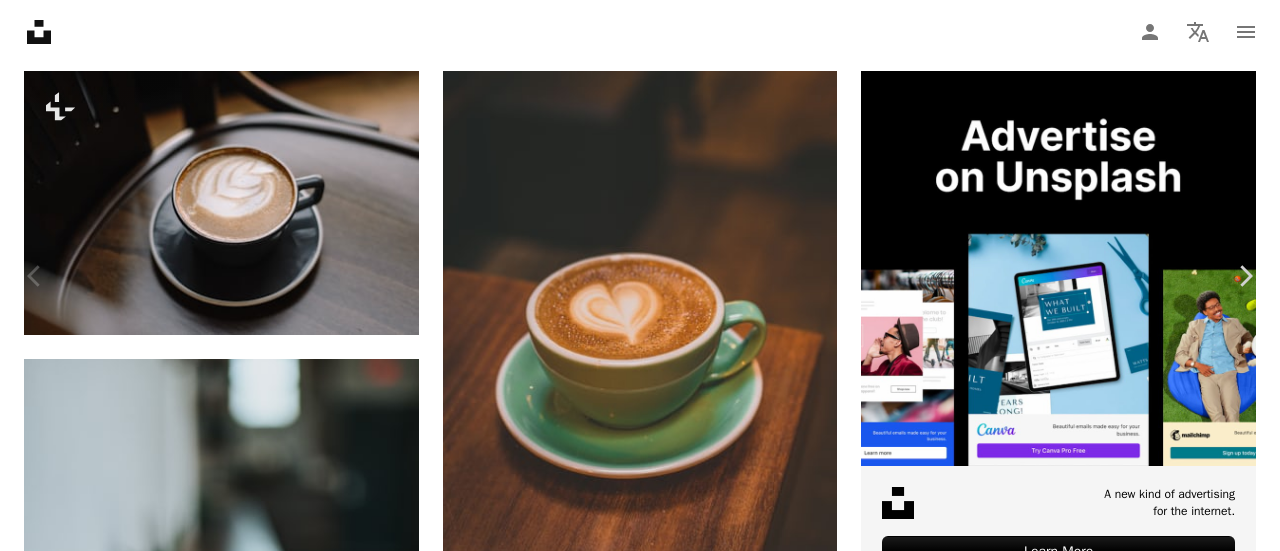 click on "A lock   Download" at bounding box center (1119, 4987) 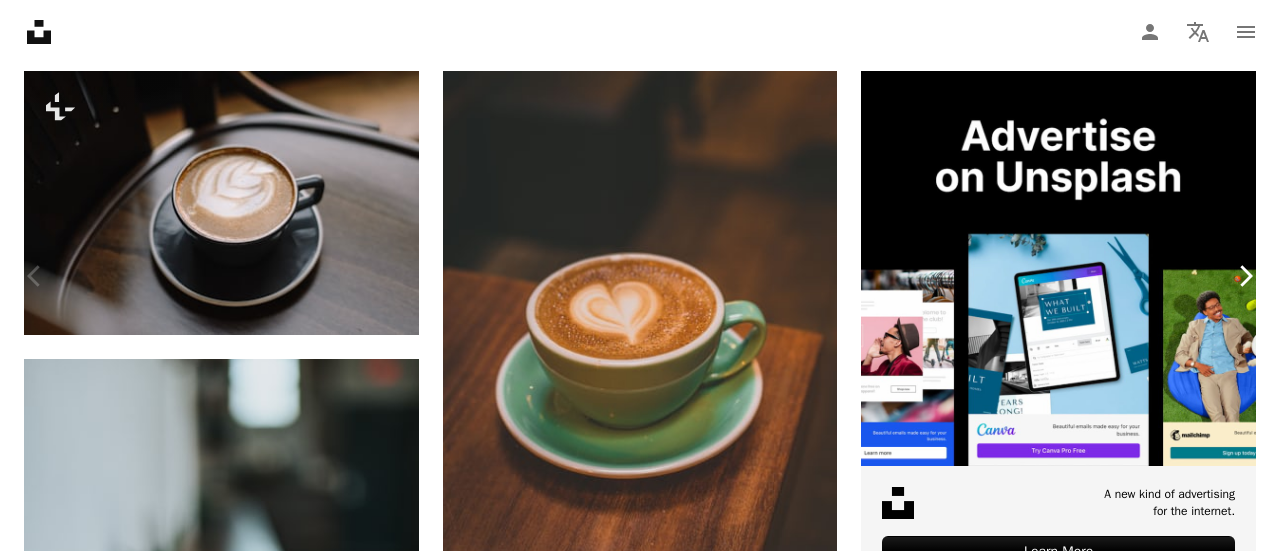 click on "Chevron right" 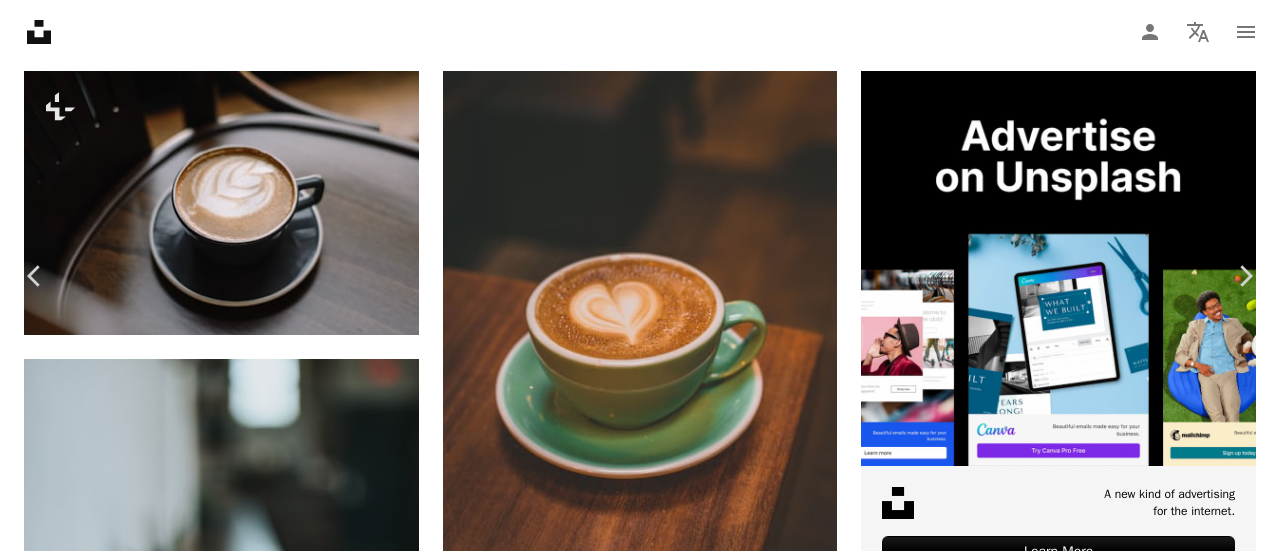 click on "Chevron down" 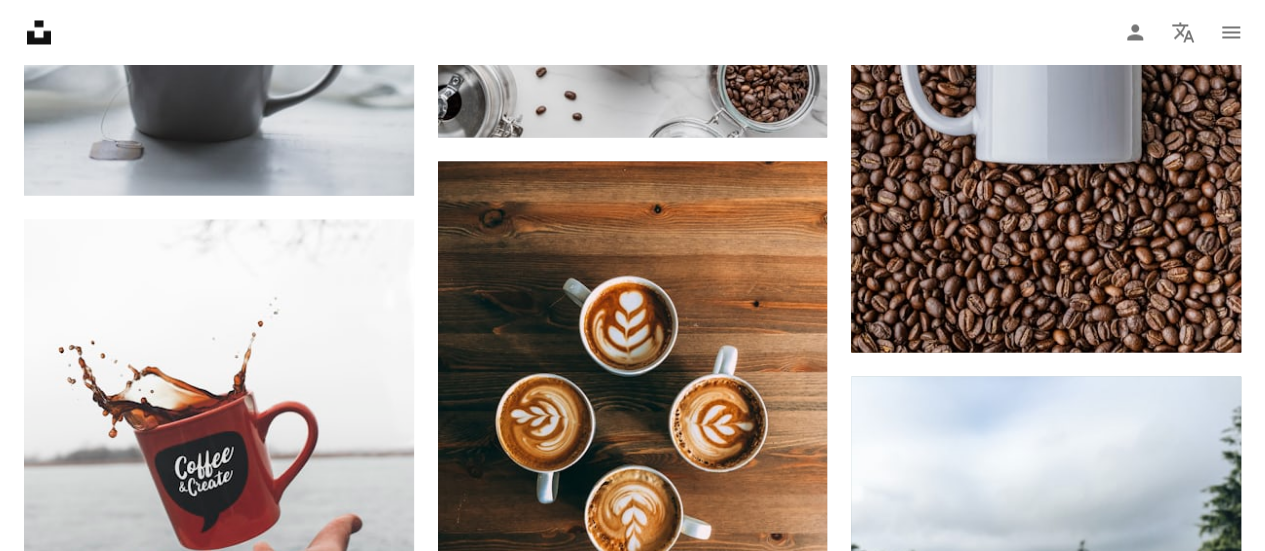 scroll, scrollTop: 1960, scrollLeft: 0, axis: vertical 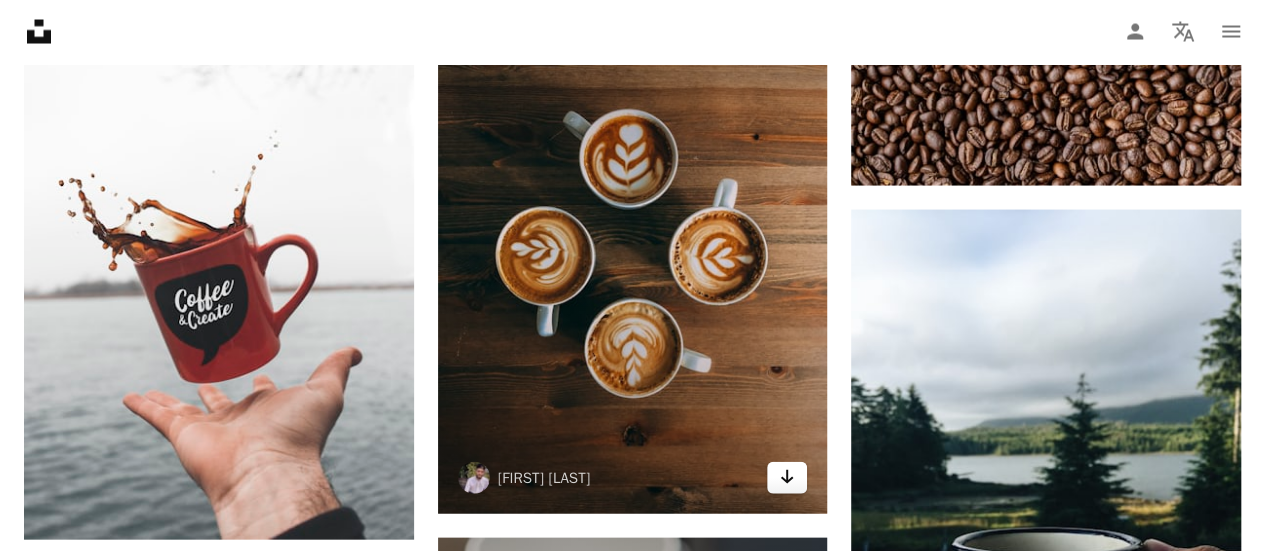 click on "Arrow pointing down" at bounding box center [787, 478] 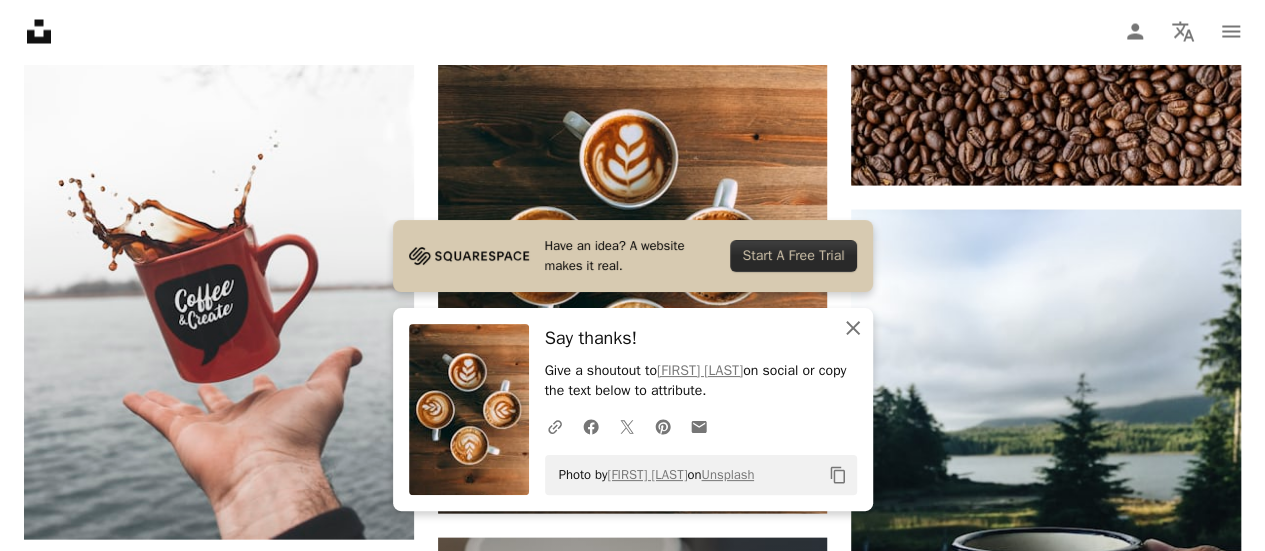 click on "An X shape" 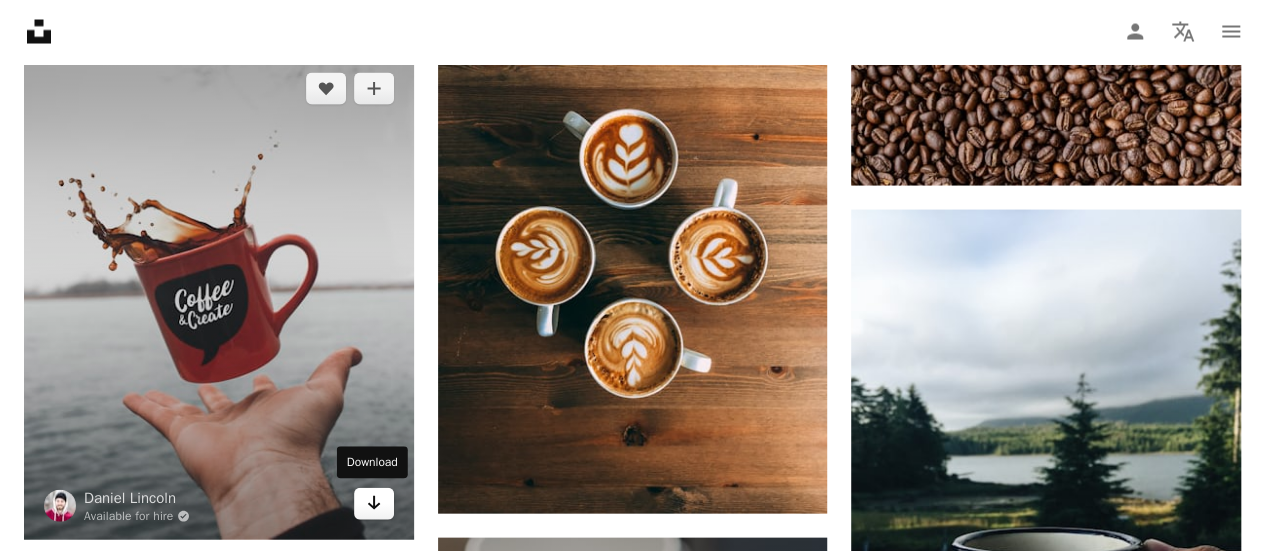 click on "Arrow pointing down" 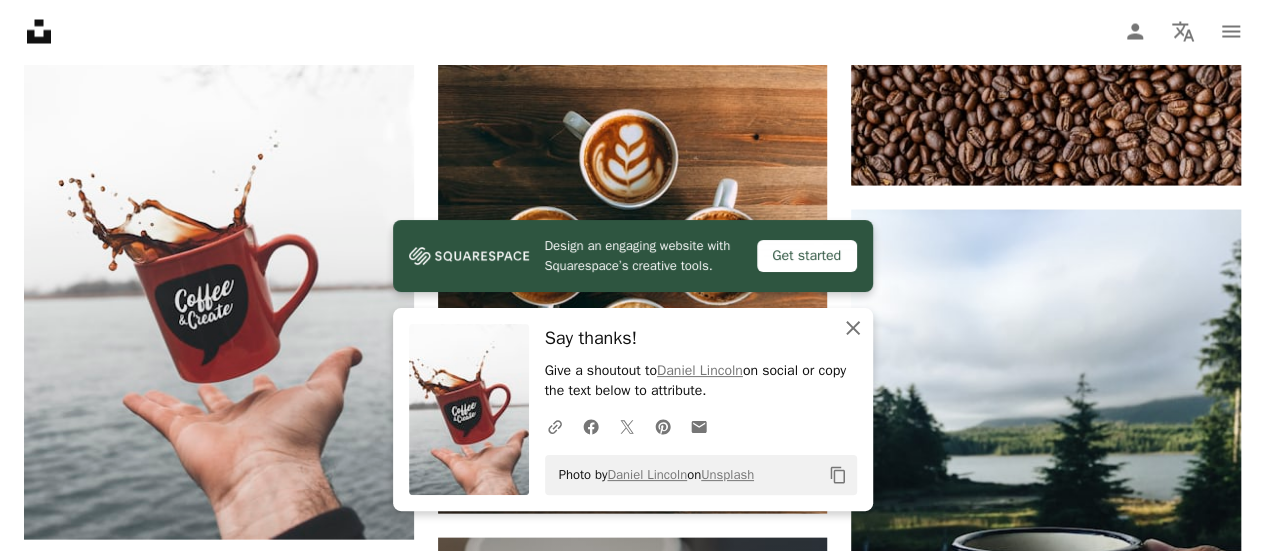 click on "An X shape" 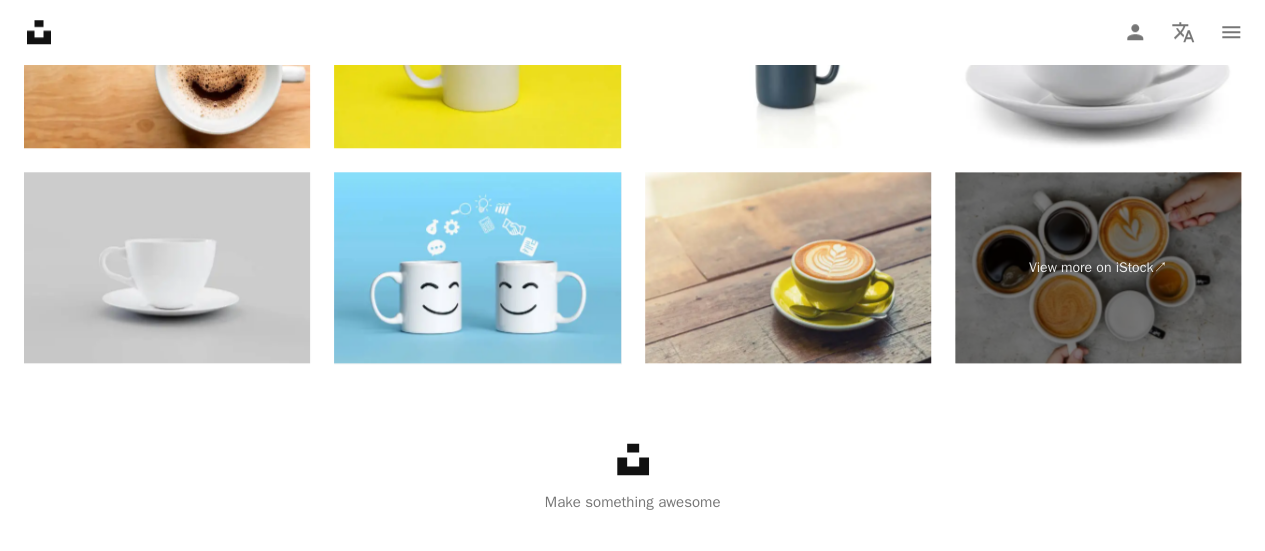 scroll, scrollTop: 4814, scrollLeft: 0, axis: vertical 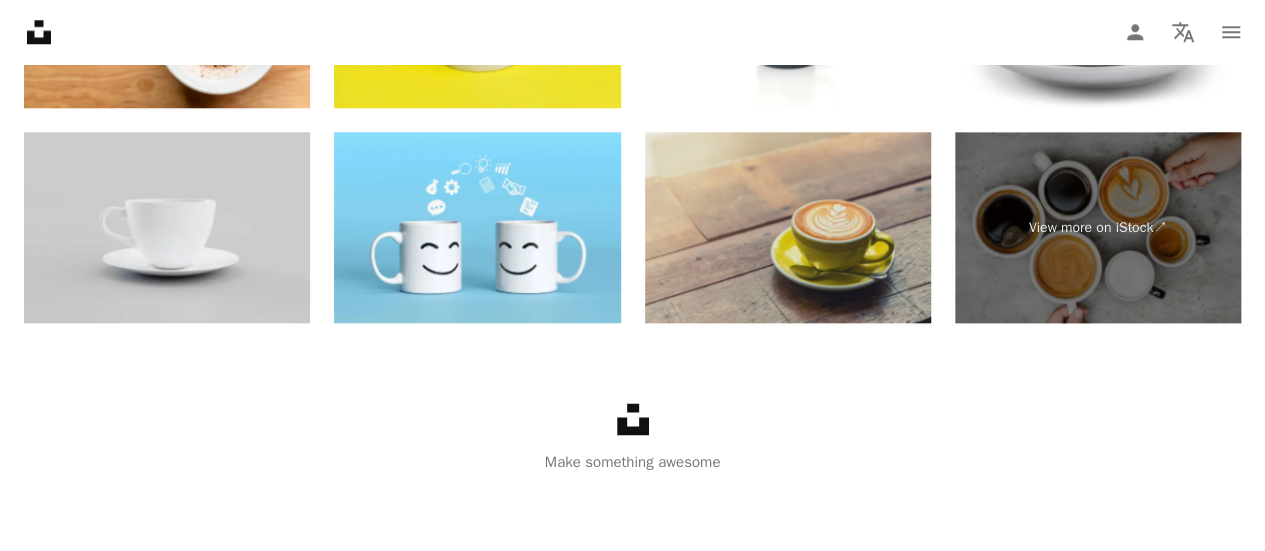 click at bounding box center (788, 227) 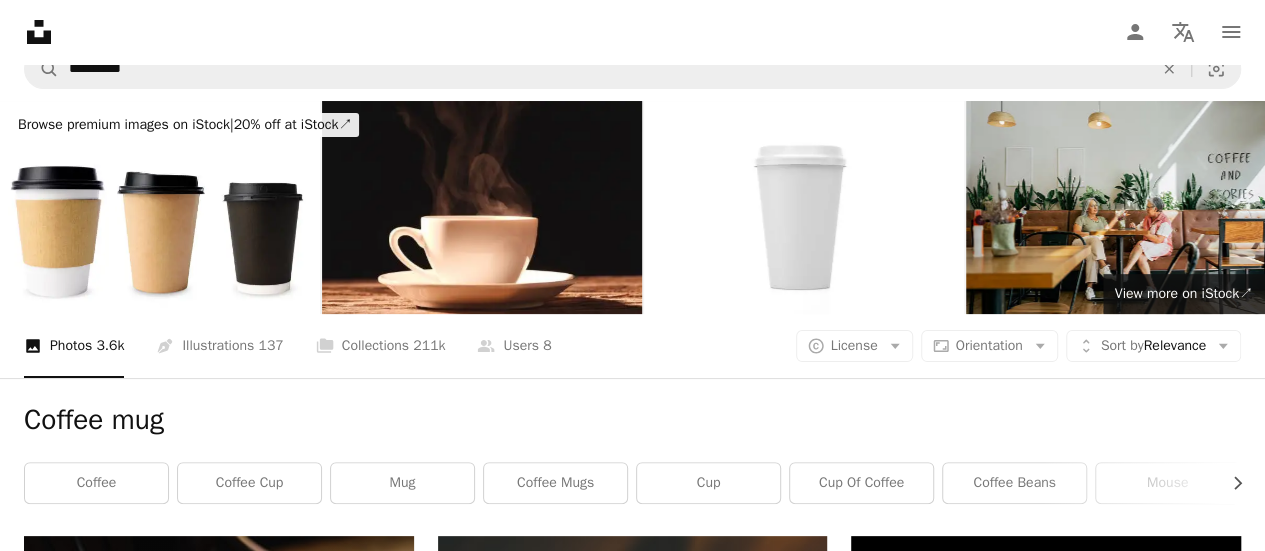 scroll, scrollTop: 0, scrollLeft: 0, axis: both 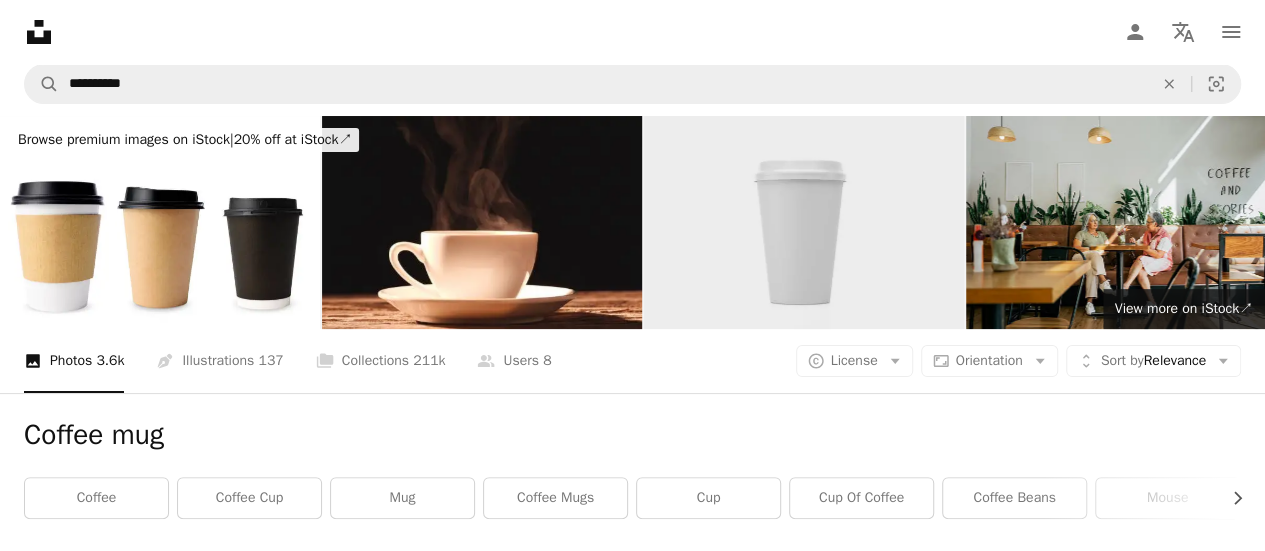 click at bounding box center [804, 222] 